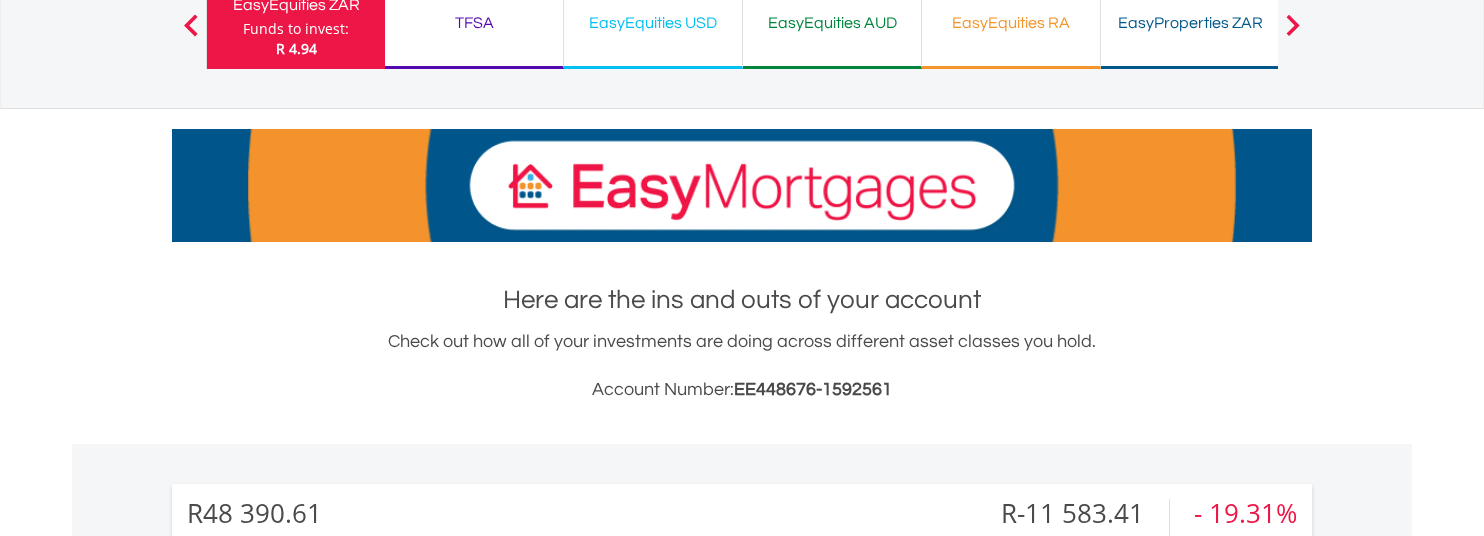 scroll, scrollTop: 266, scrollLeft: 0, axis: vertical 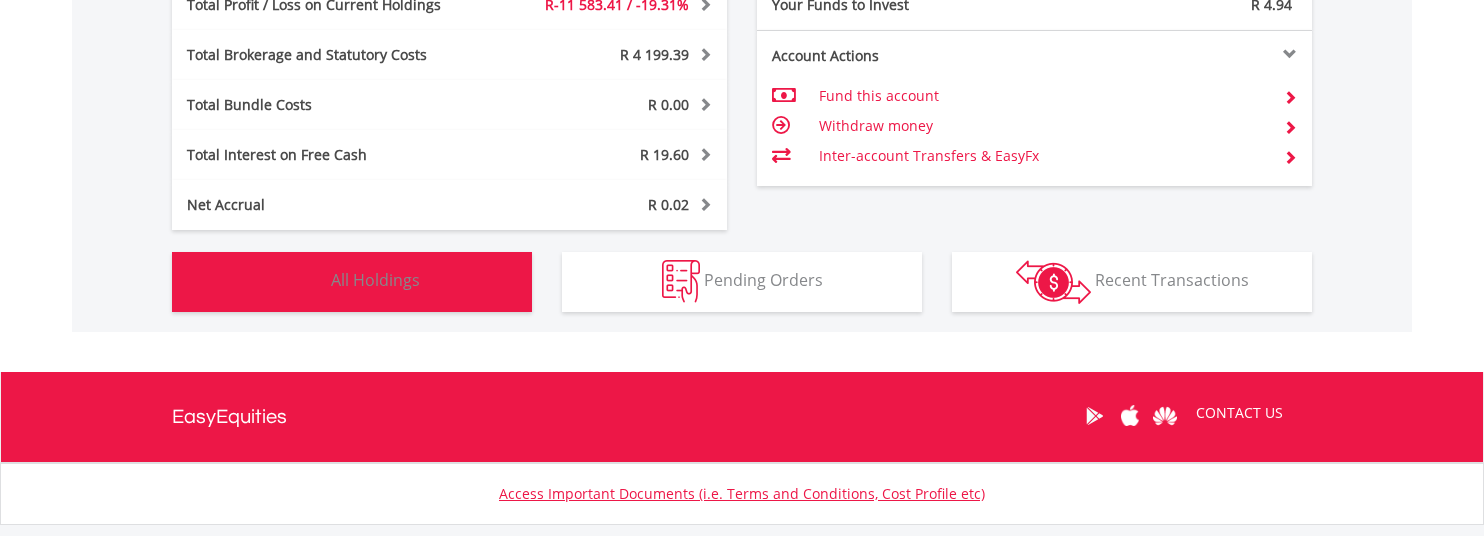 click on "All Holdings" at bounding box center (375, 280) 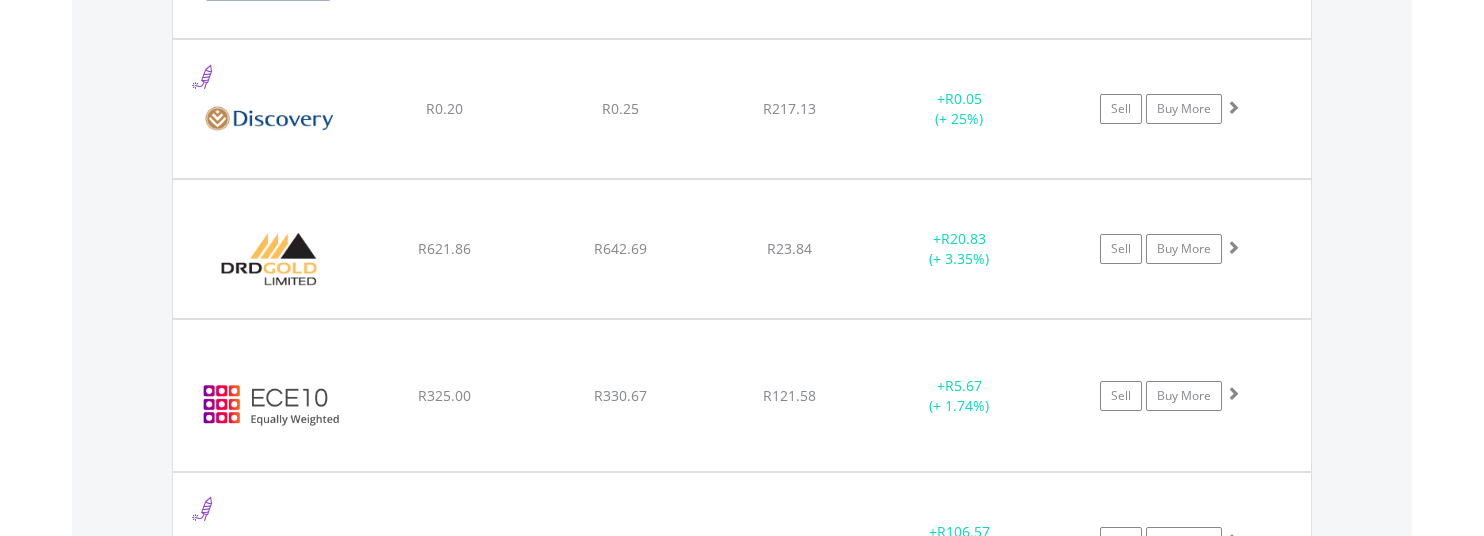 scroll, scrollTop: 1682, scrollLeft: 0, axis: vertical 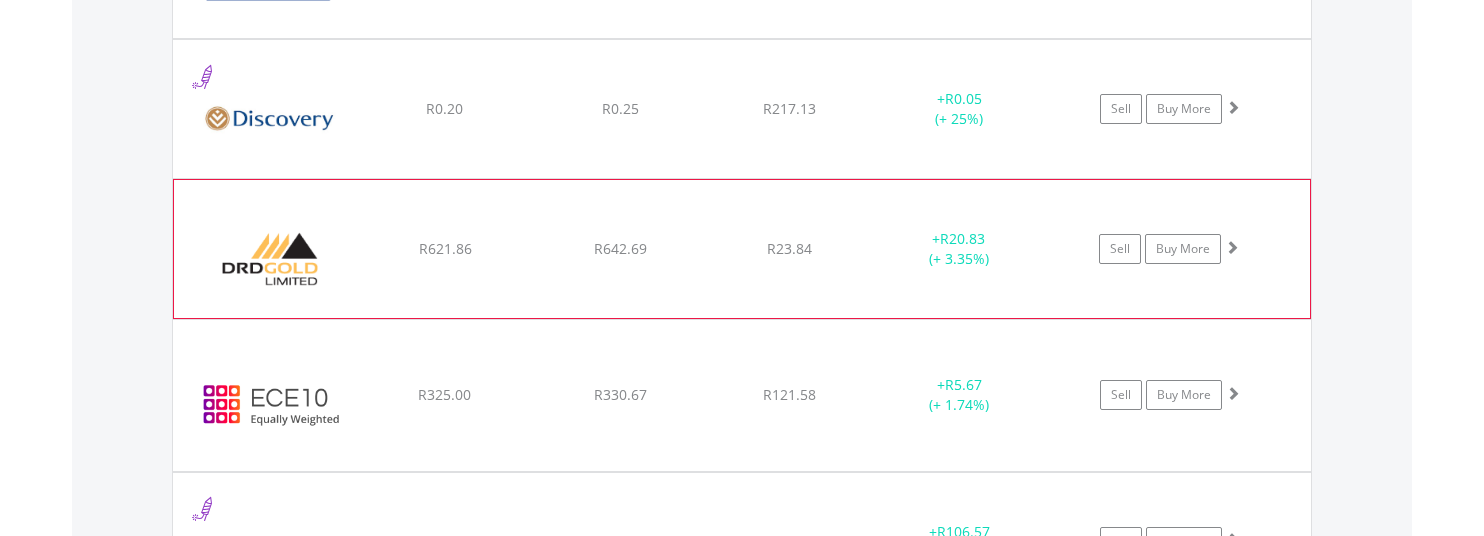 click at bounding box center (270, 259) 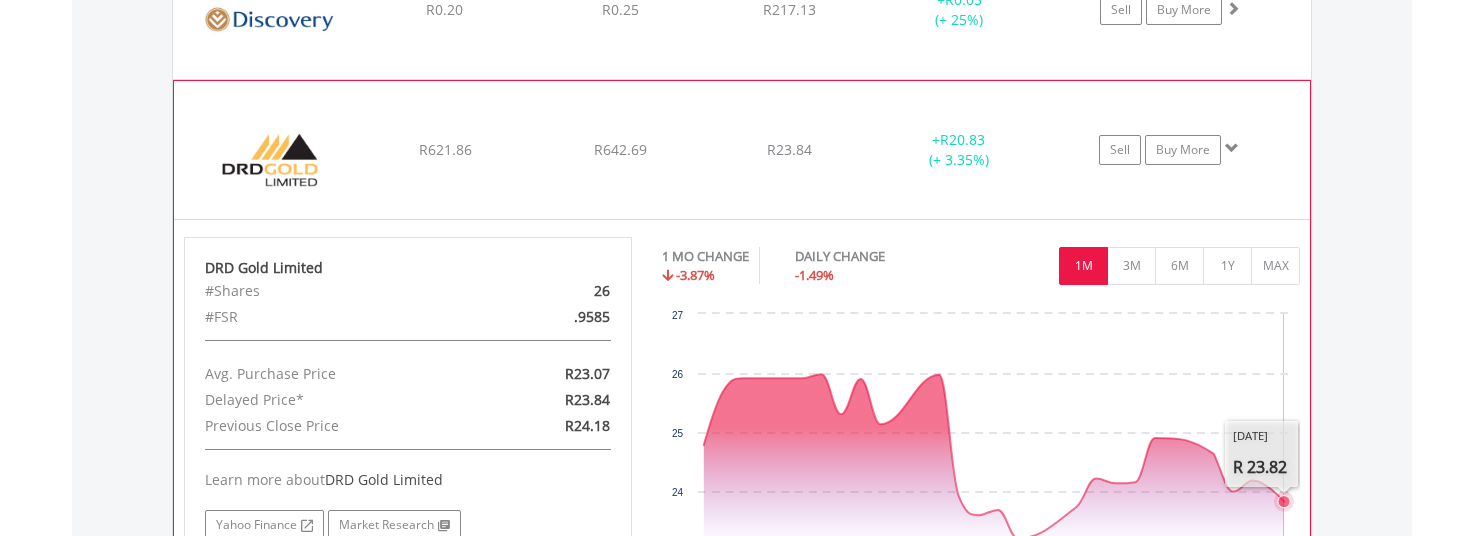 scroll, scrollTop: 1782, scrollLeft: 0, axis: vertical 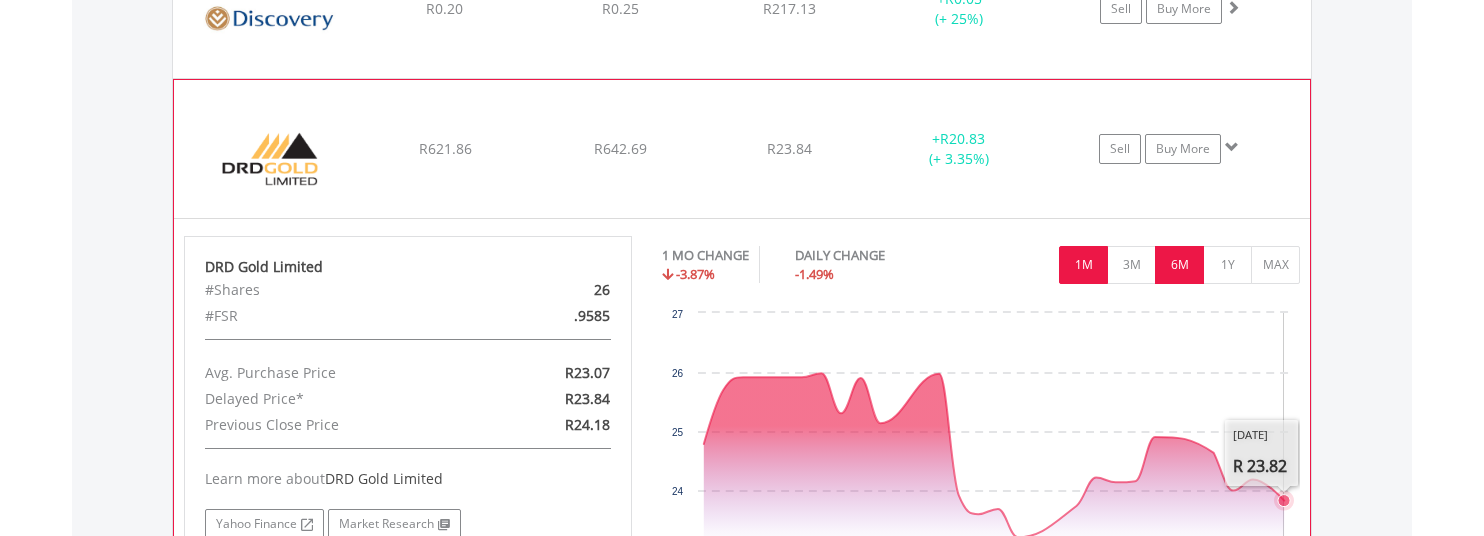 click on "6M" at bounding box center [1179, 265] 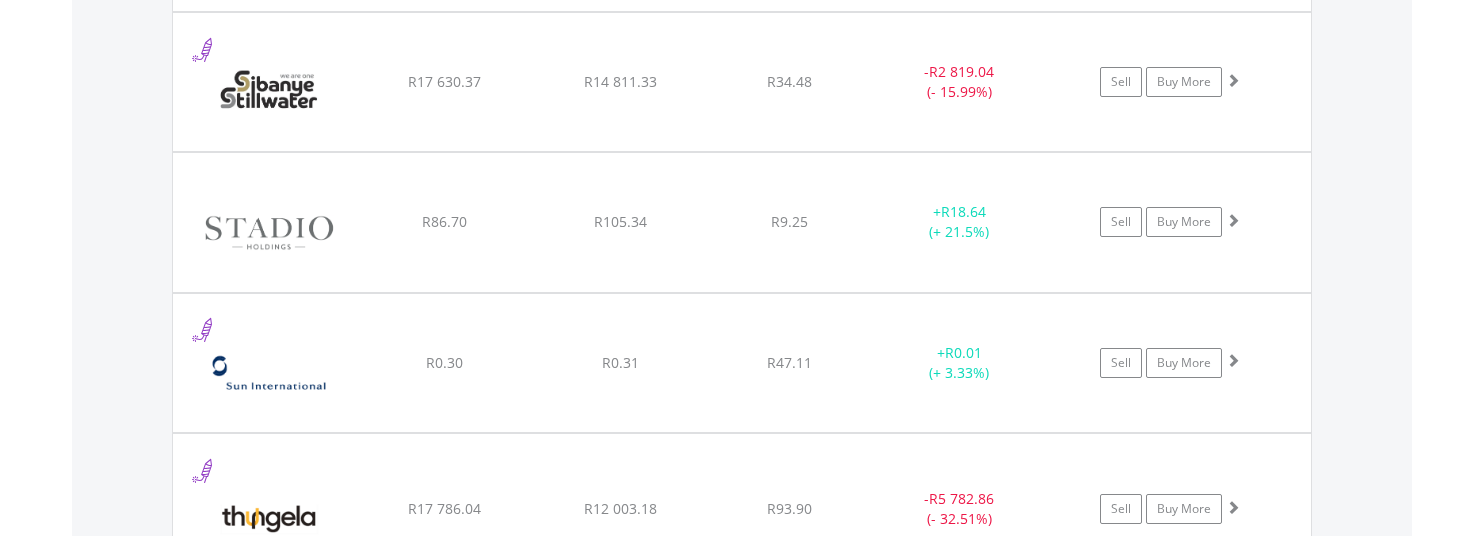 scroll, scrollTop: 3659, scrollLeft: 0, axis: vertical 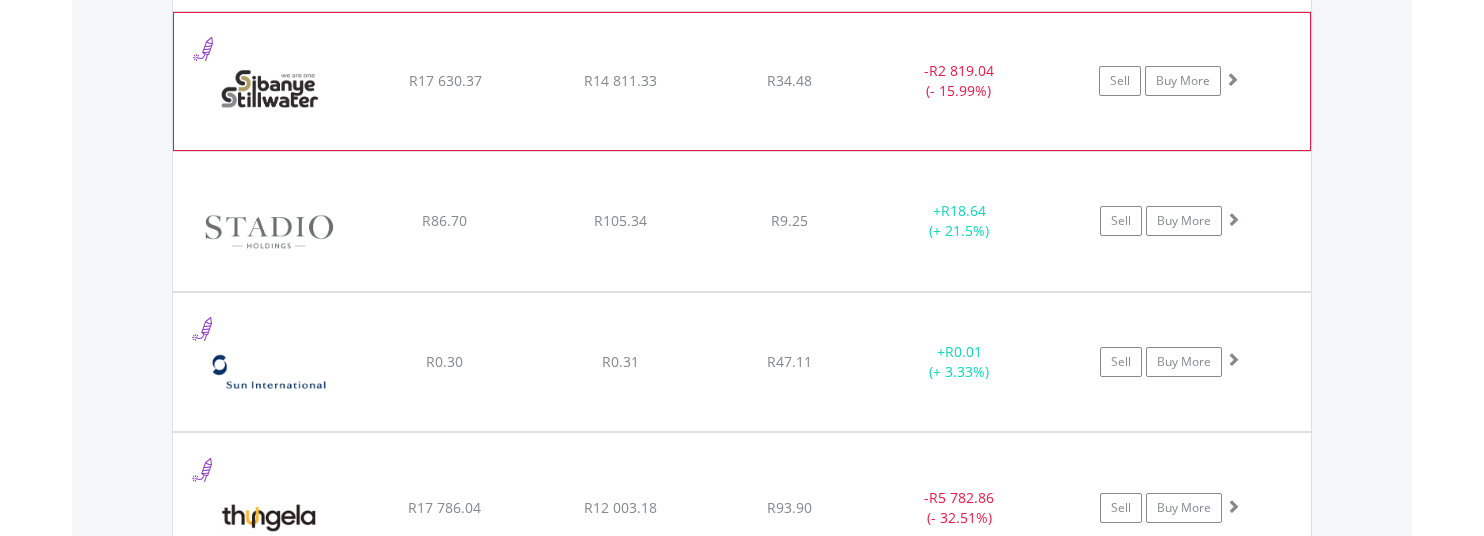 click on "R17 630.37" at bounding box center [445, -2008] 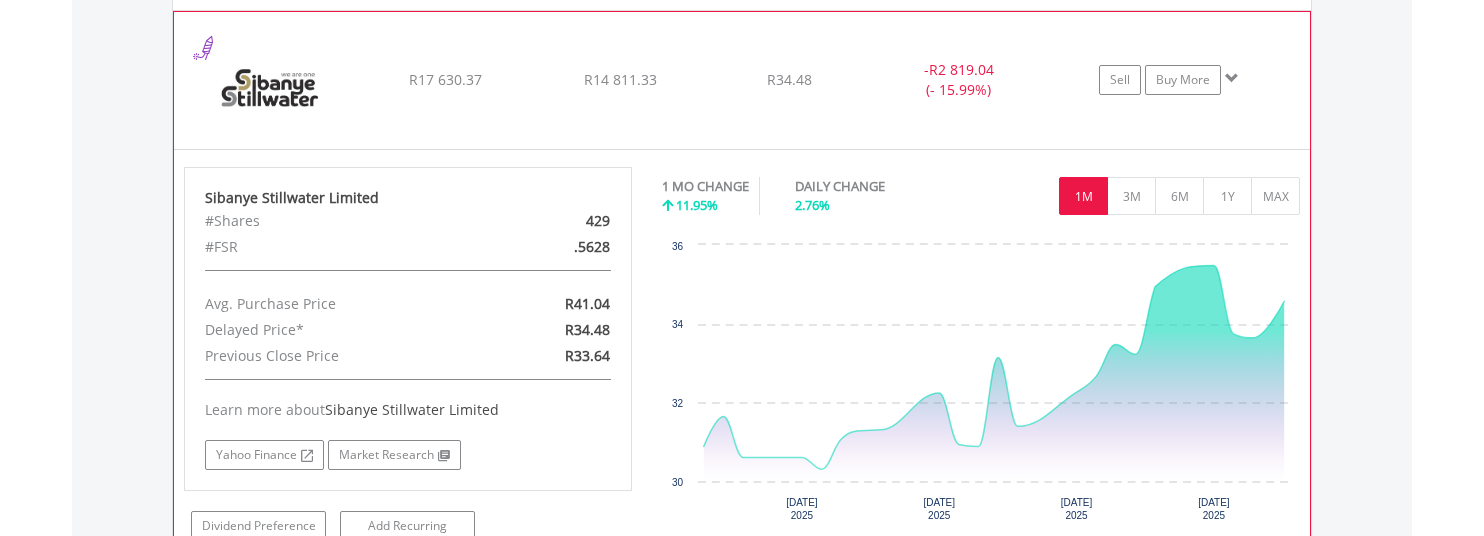click 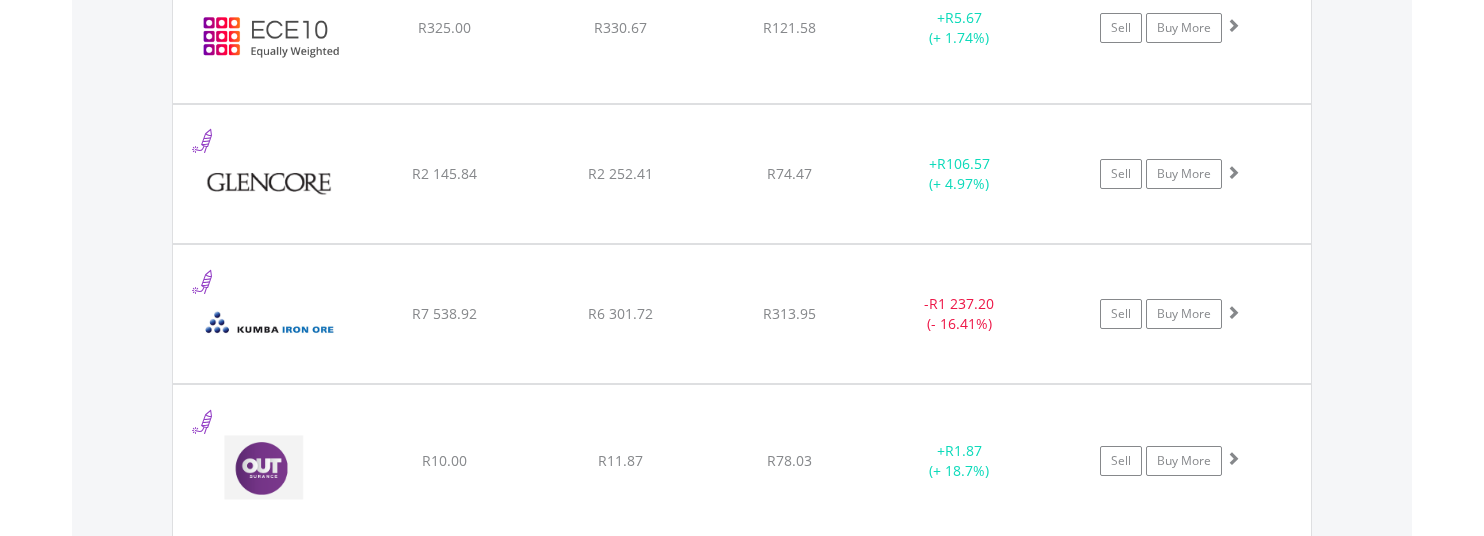 scroll, scrollTop: 2573, scrollLeft: 0, axis: vertical 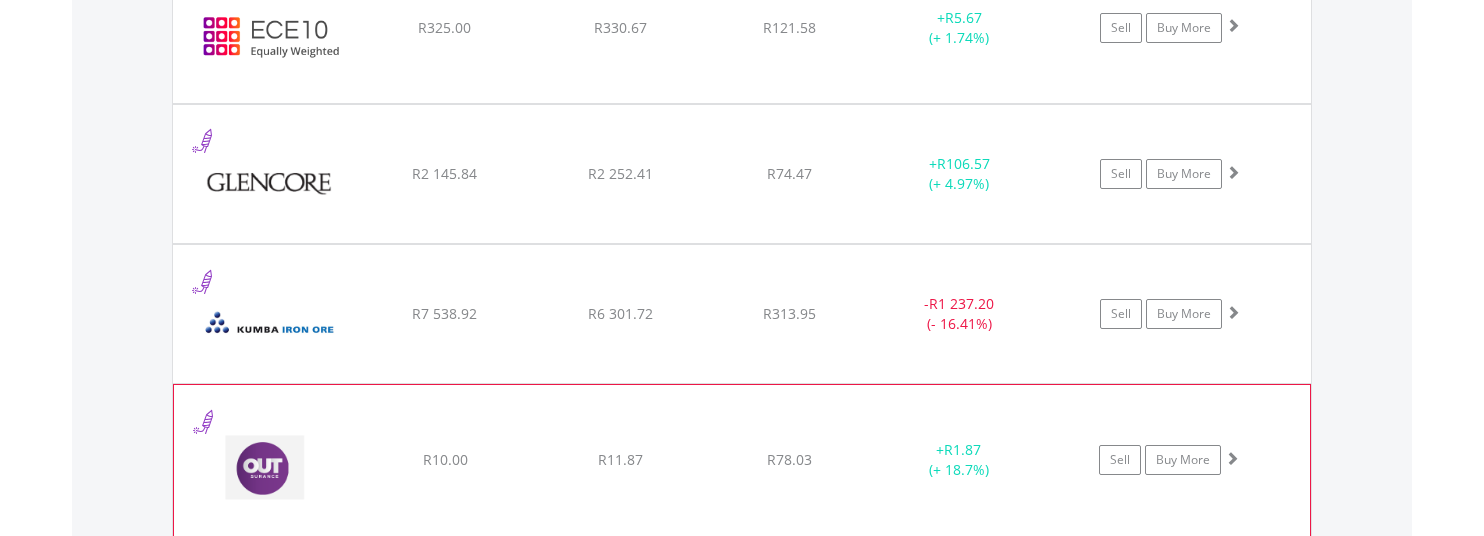click on "R10.00" at bounding box center (445, -922) 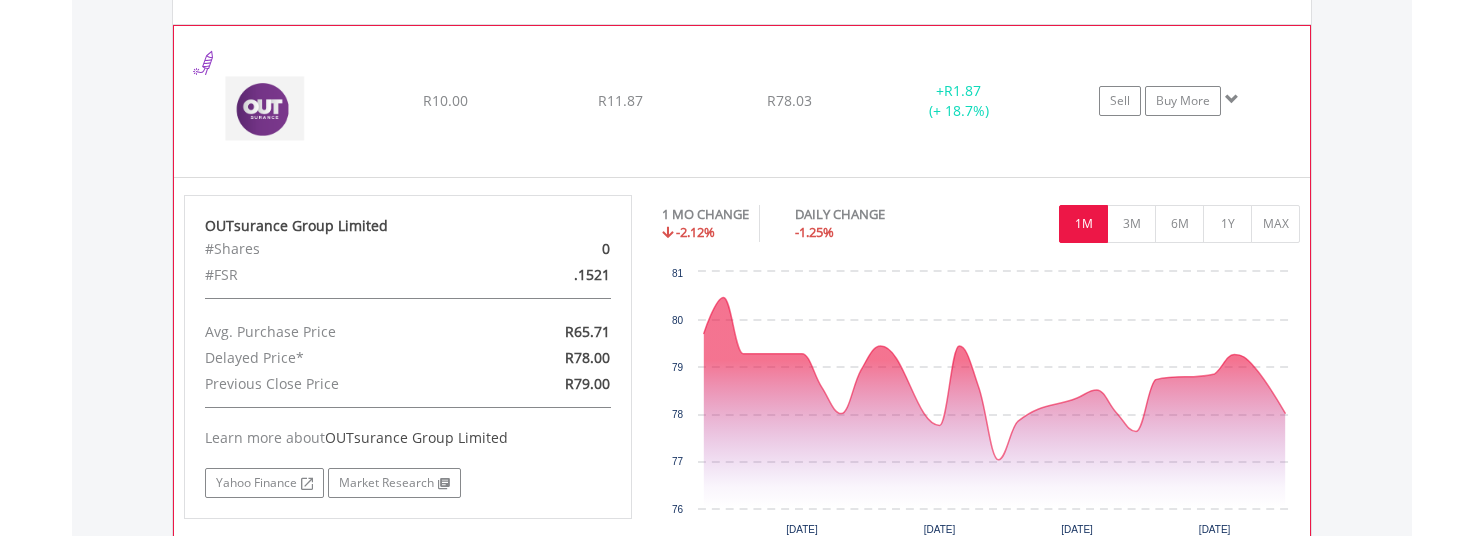 scroll, scrollTop: 2930, scrollLeft: 0, axis: vertical 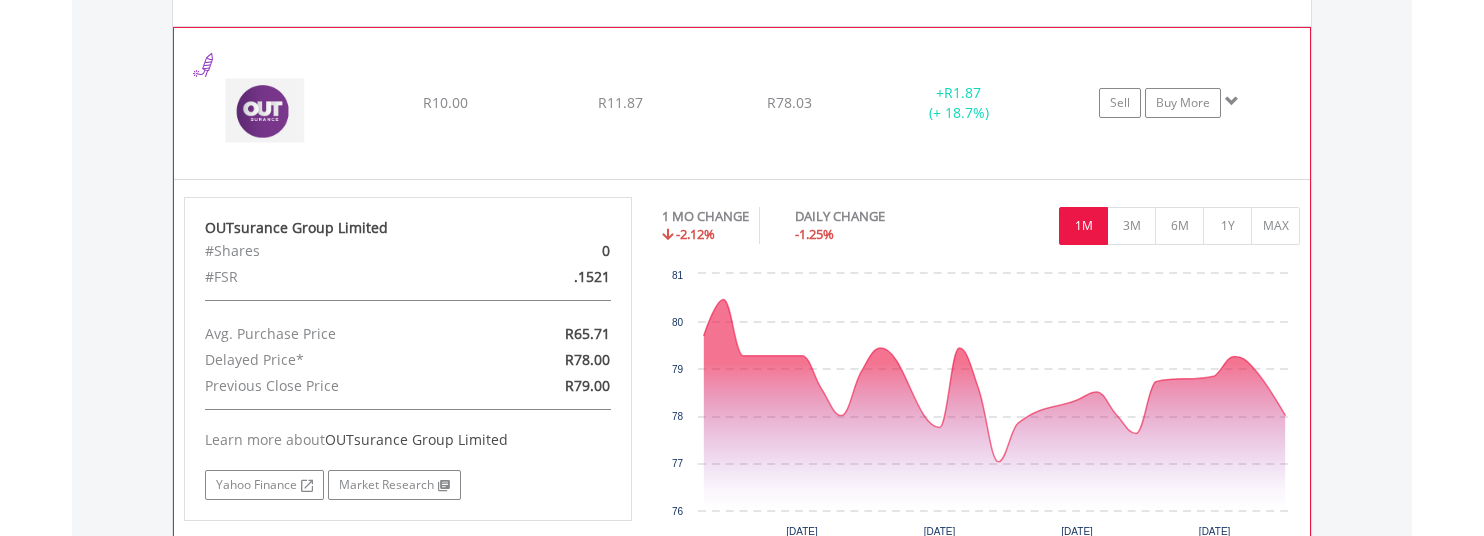 click 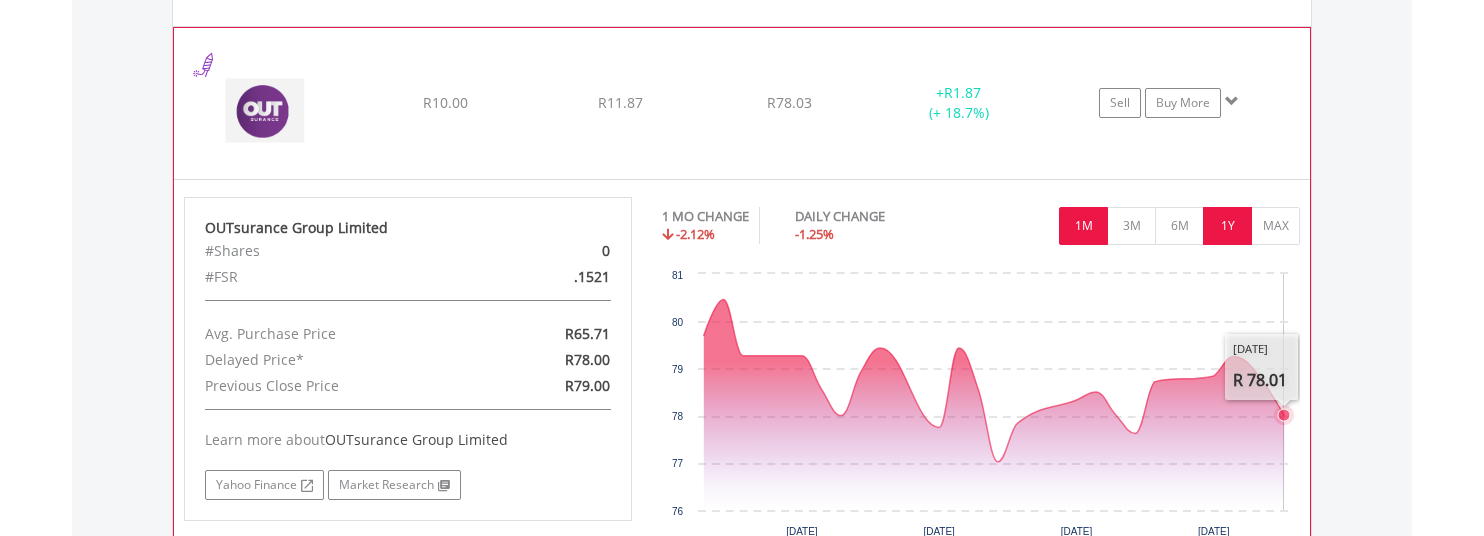 click on "1Y" at bounding box center (1227, 226) 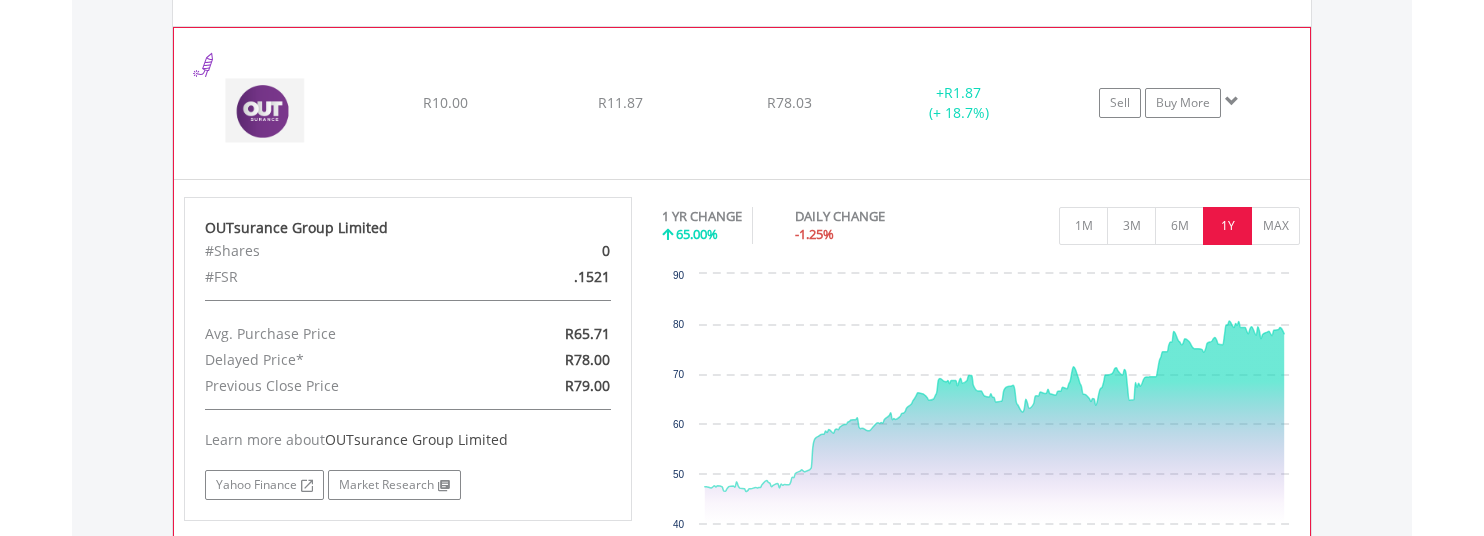 click on "MAX" at bounding box center (1275, 226) 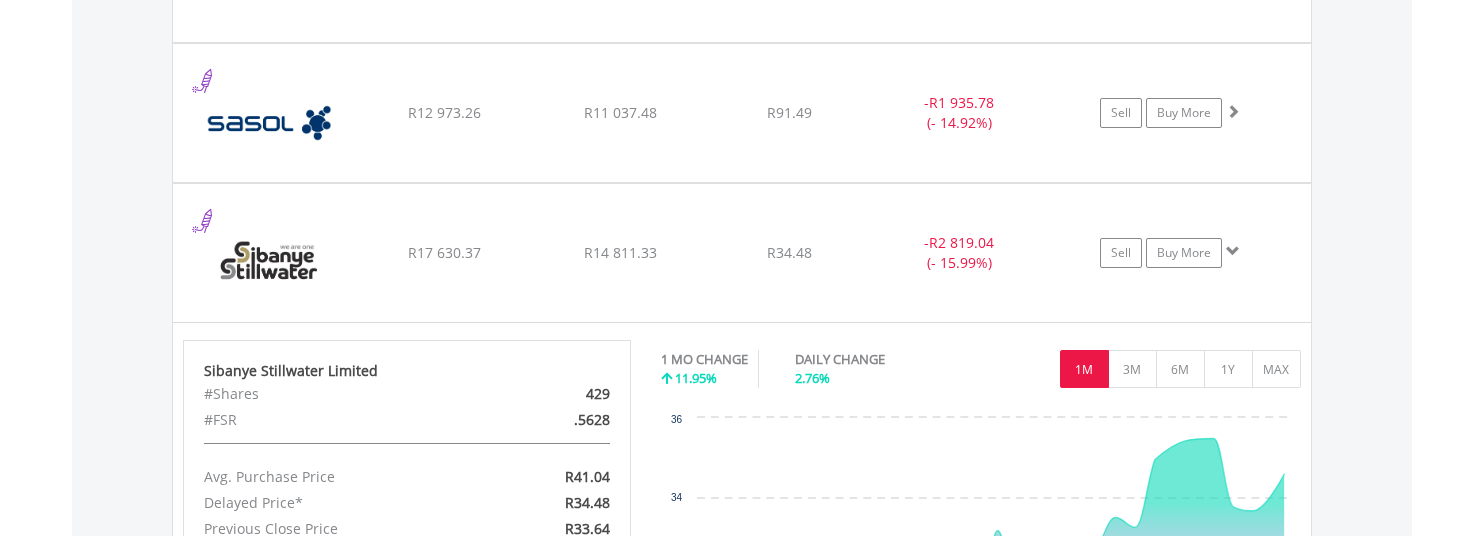 scroll, scrollTop: 4012, scrollLeft: 0, axis: vertical 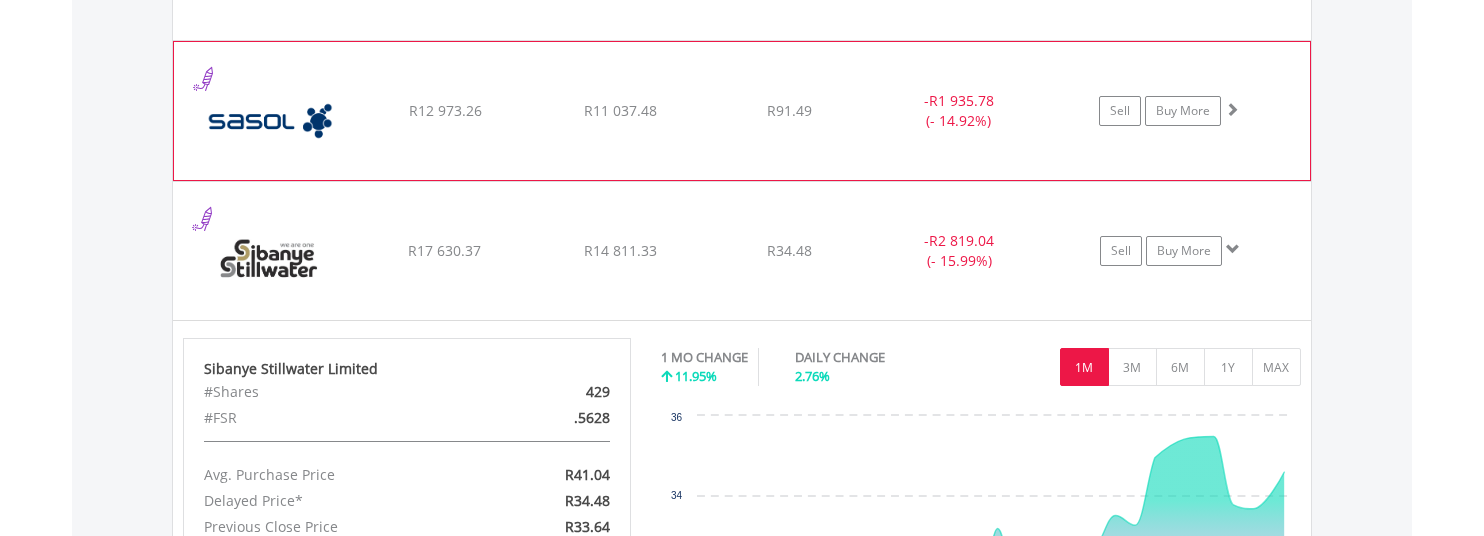 click on "﻿
Sasol Limited
R12 973.26
R11 037.48
R91.49
-  R1 935.78 (- 14.92%)
Sell
Buy More" at bounding box center [742, -2361] 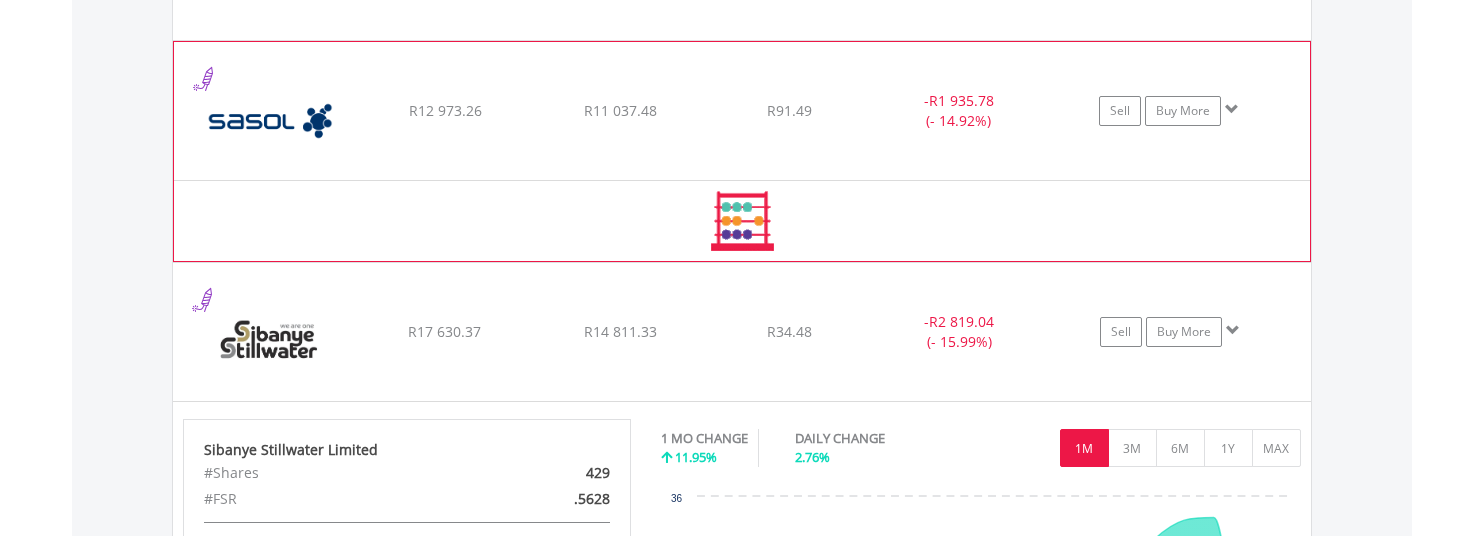 scroll, scrollTop: 4013, scrollLeft: 0, axis: vertical 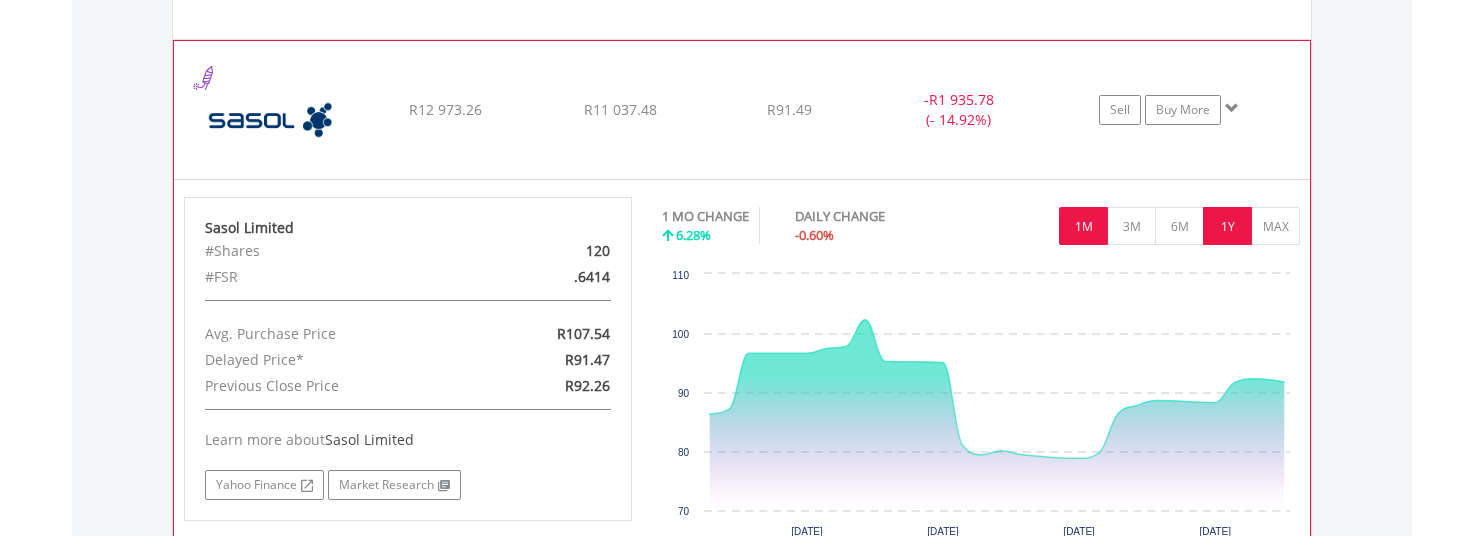 click on "1Y" at bounding box center (1227, 226) 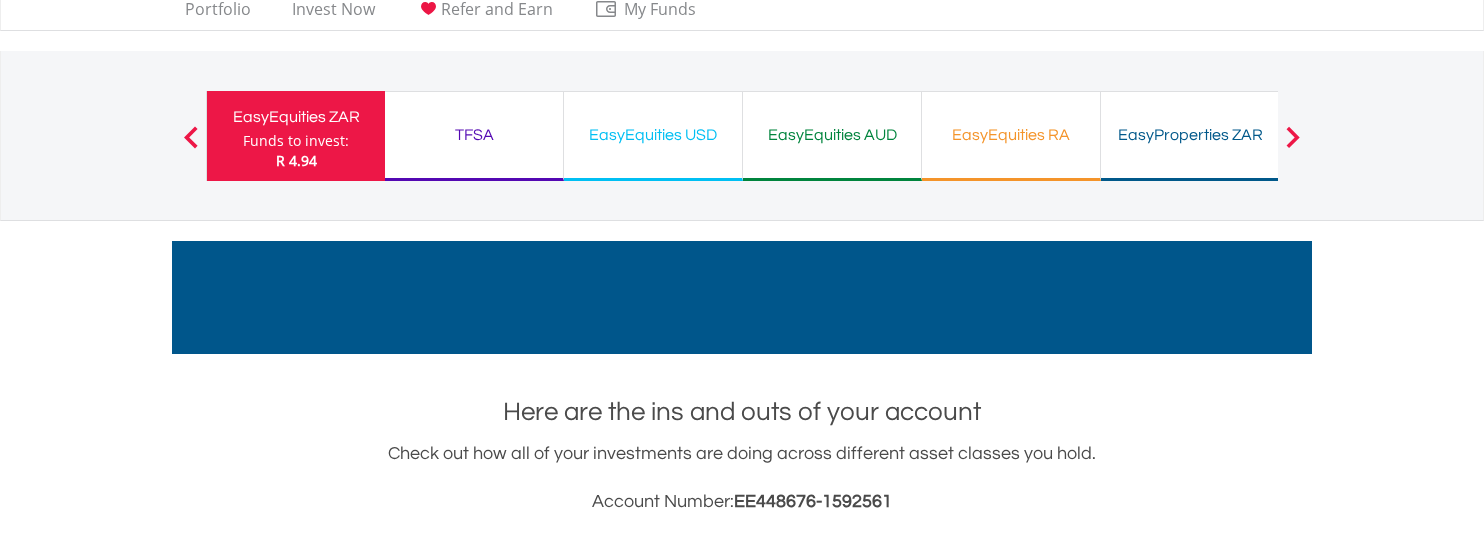 scroll, scrollTop: 0, scrollLeft: 0, axis: both 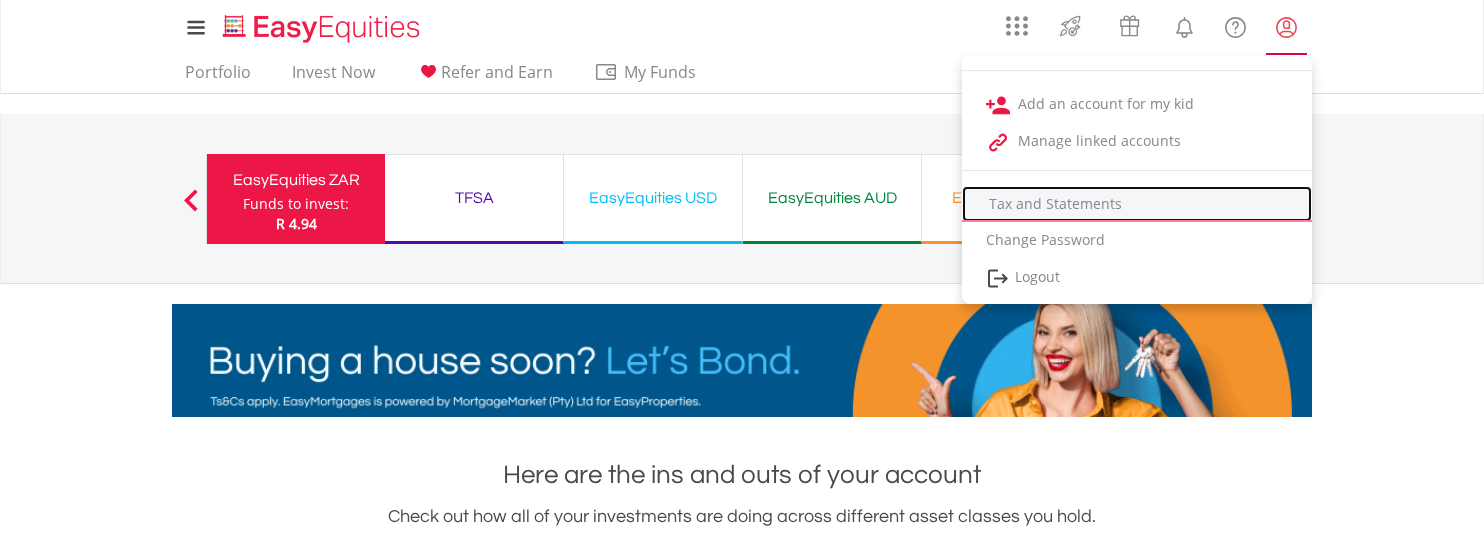 click on "Tax and Statements" at bounding box center (1137, 204) 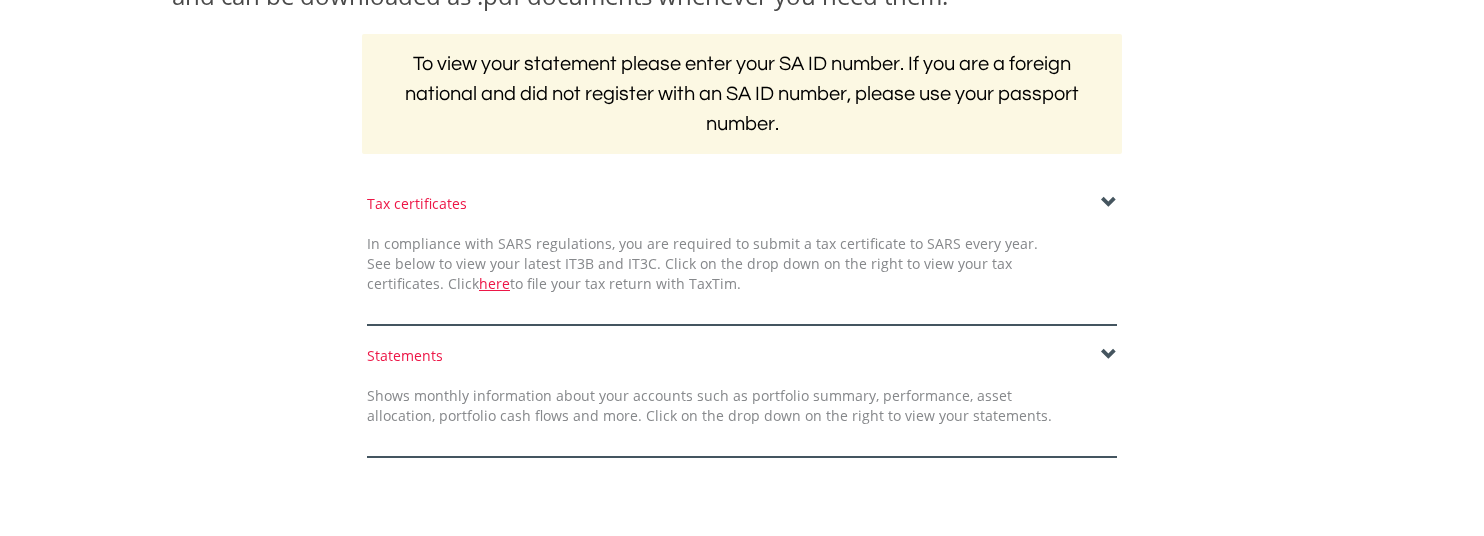 scroll, scrollTop: 392, scrollLeft: 0, axis: vertical 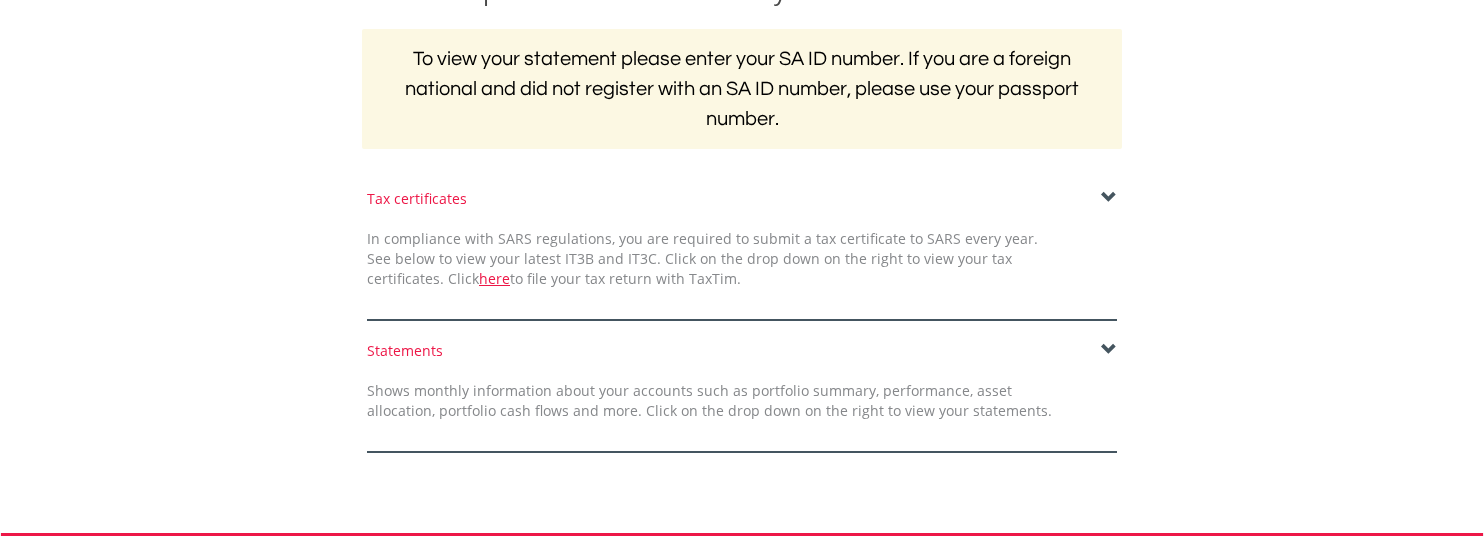click at bounding box center [1109, 198] 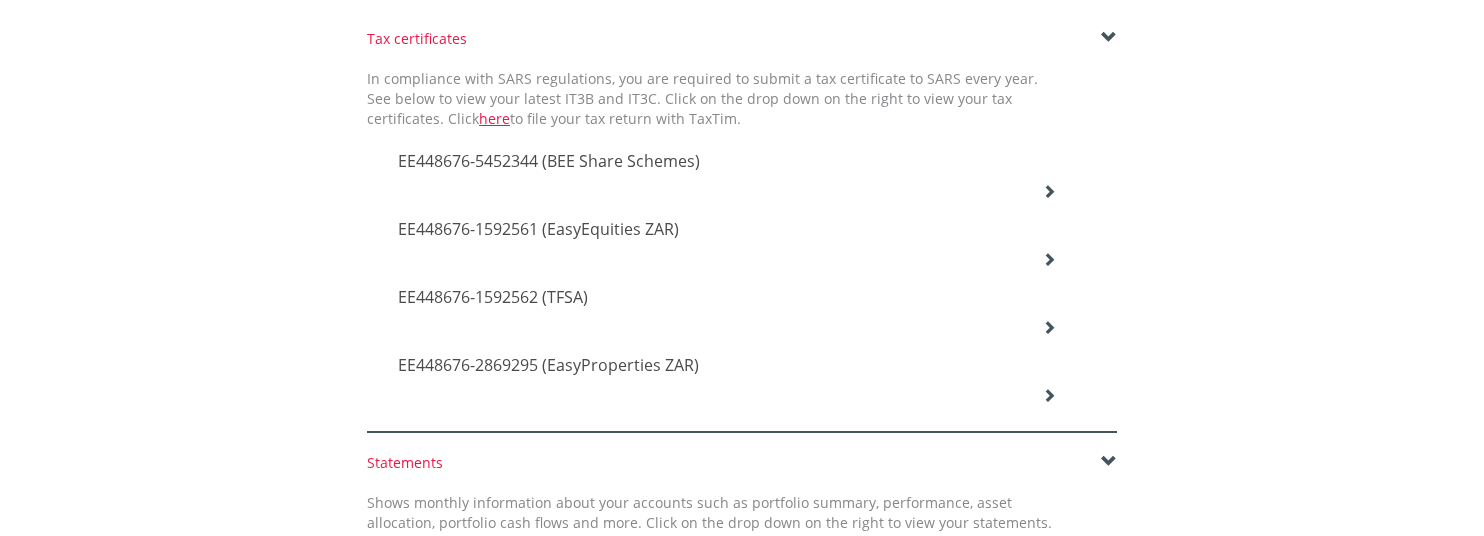 scroll, scrollTop: 547, scrollLeft: 0, axis: vertical 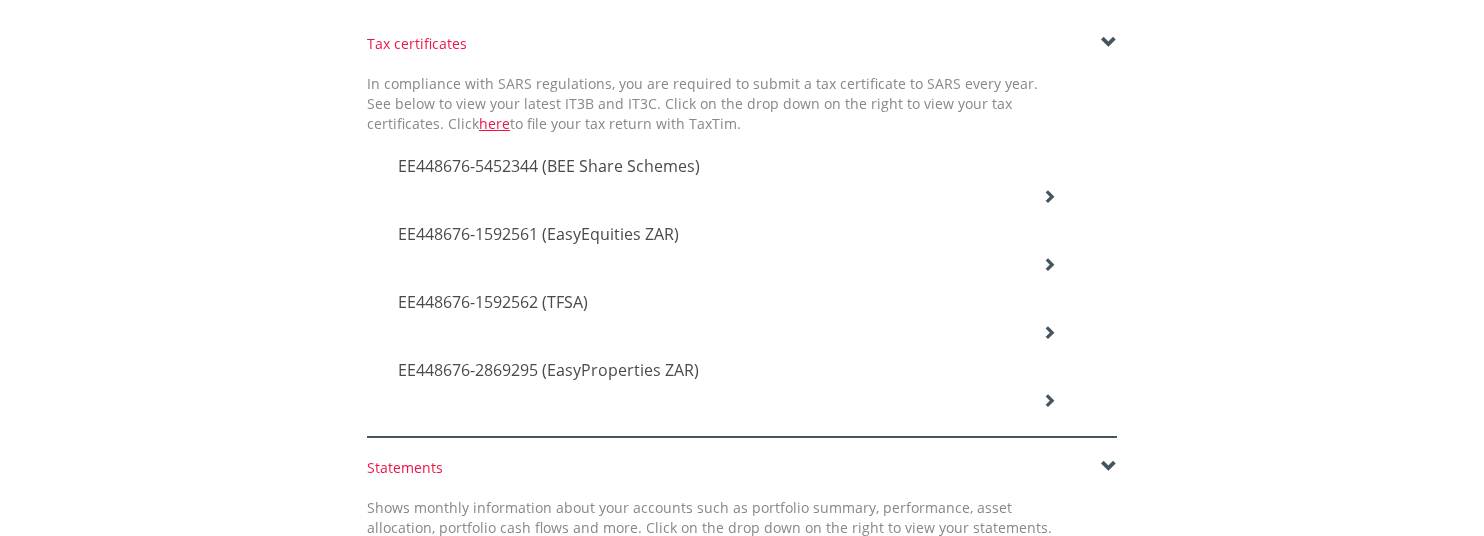 click on "EE448676-5452344 (BEE Share Schemes)" at bounding box center (549, 166) 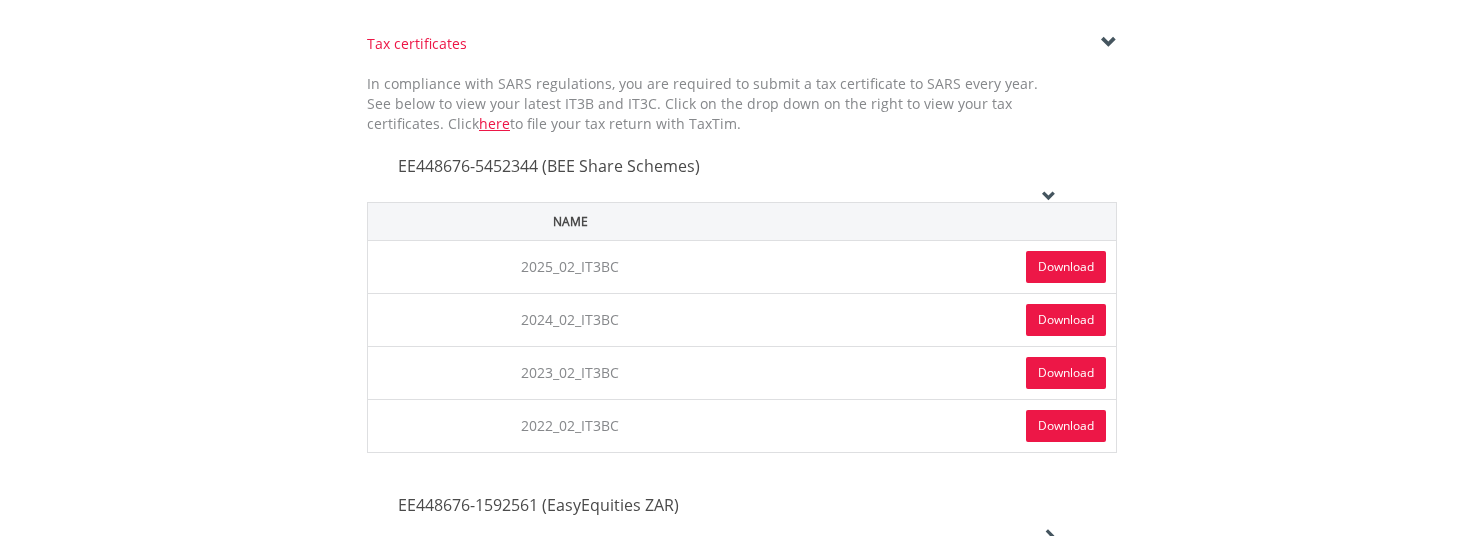 click on "Download" at bounding box center [1066, 267] 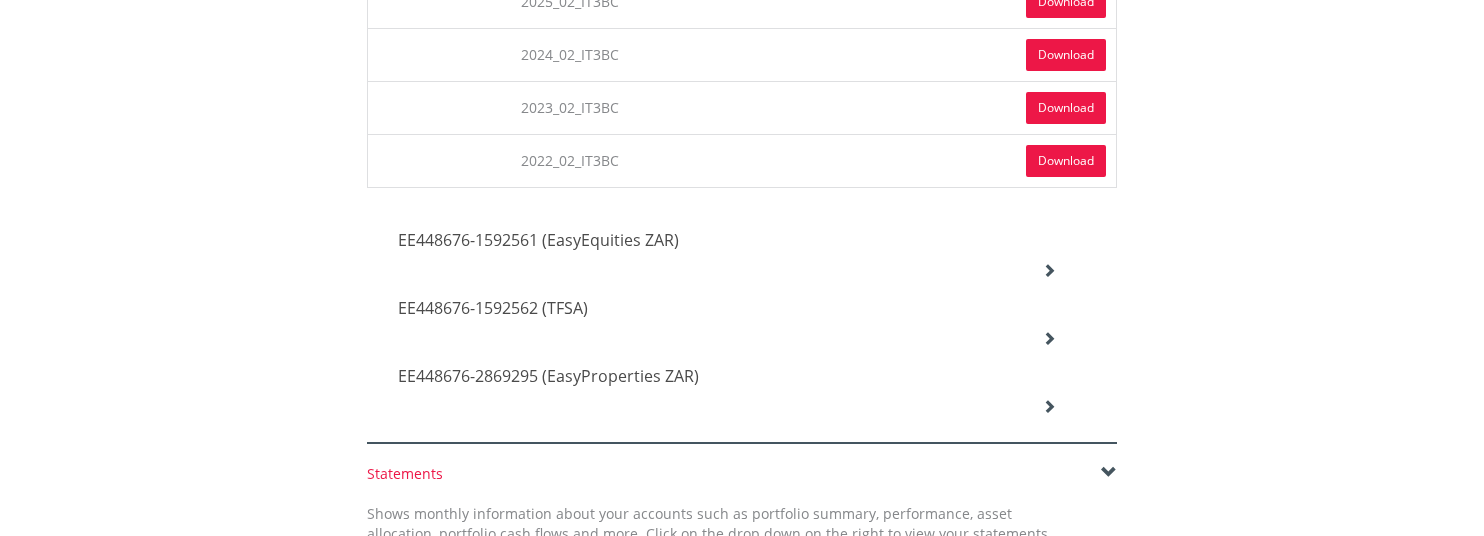 scroll, scrollTop: 821, scrollLeft: 0, axis: vertical 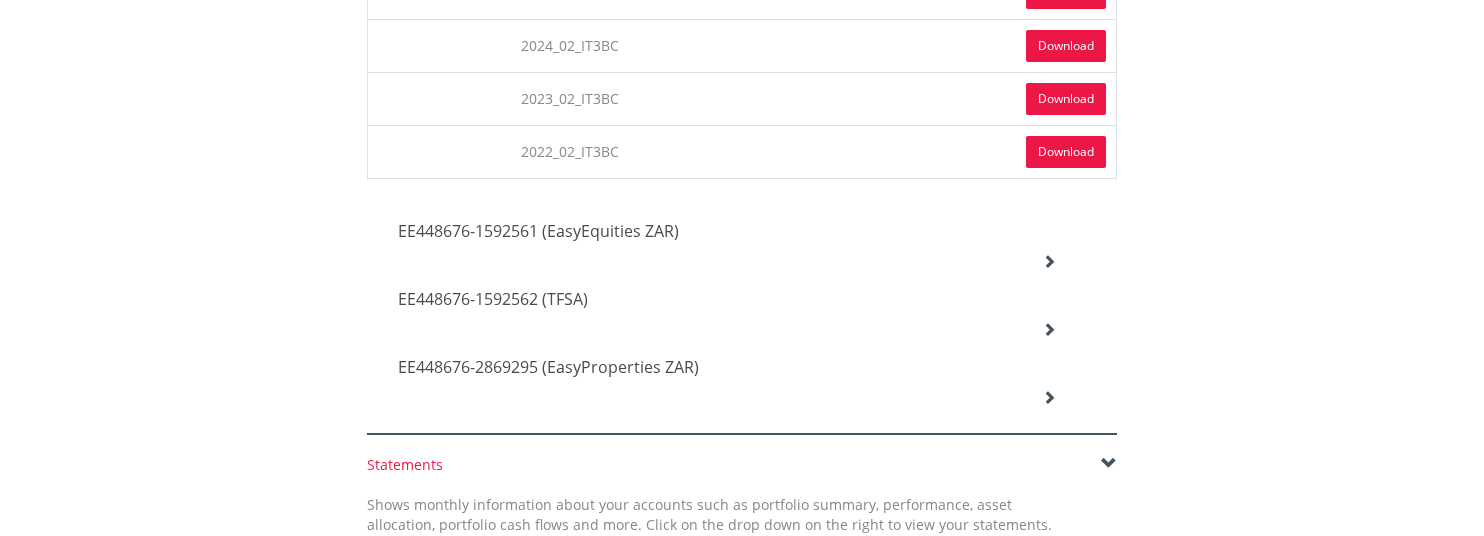 click at bounding box center (1049, 261) 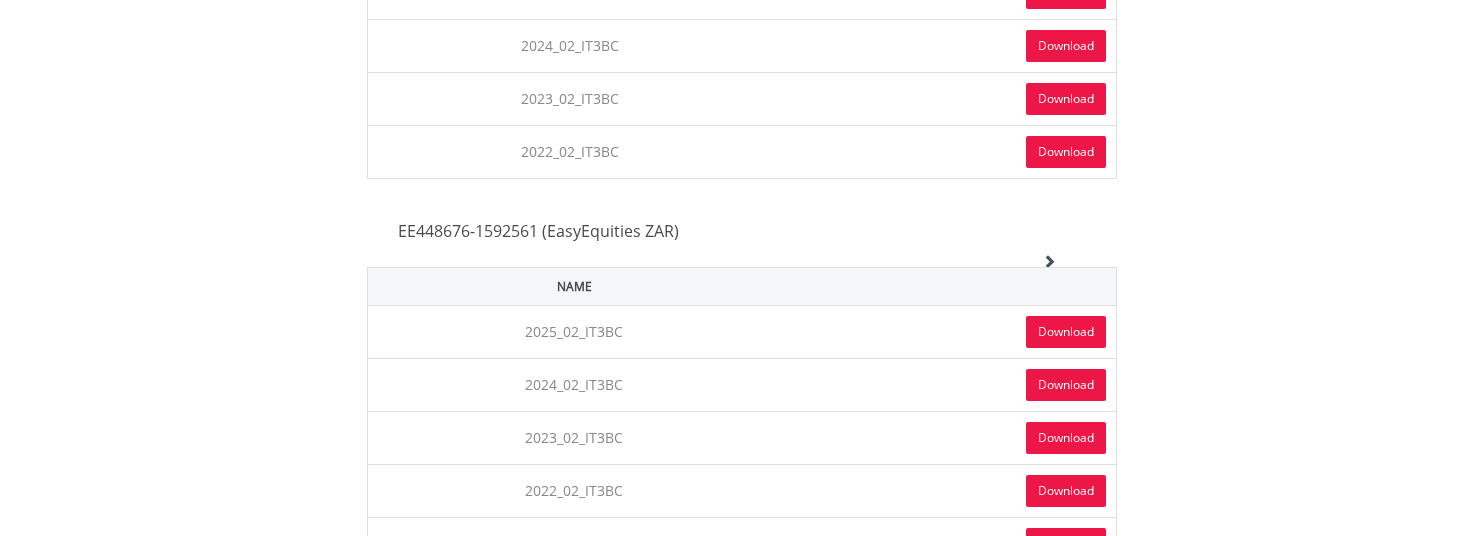click on "Download" at bounding box center [1066, 332] 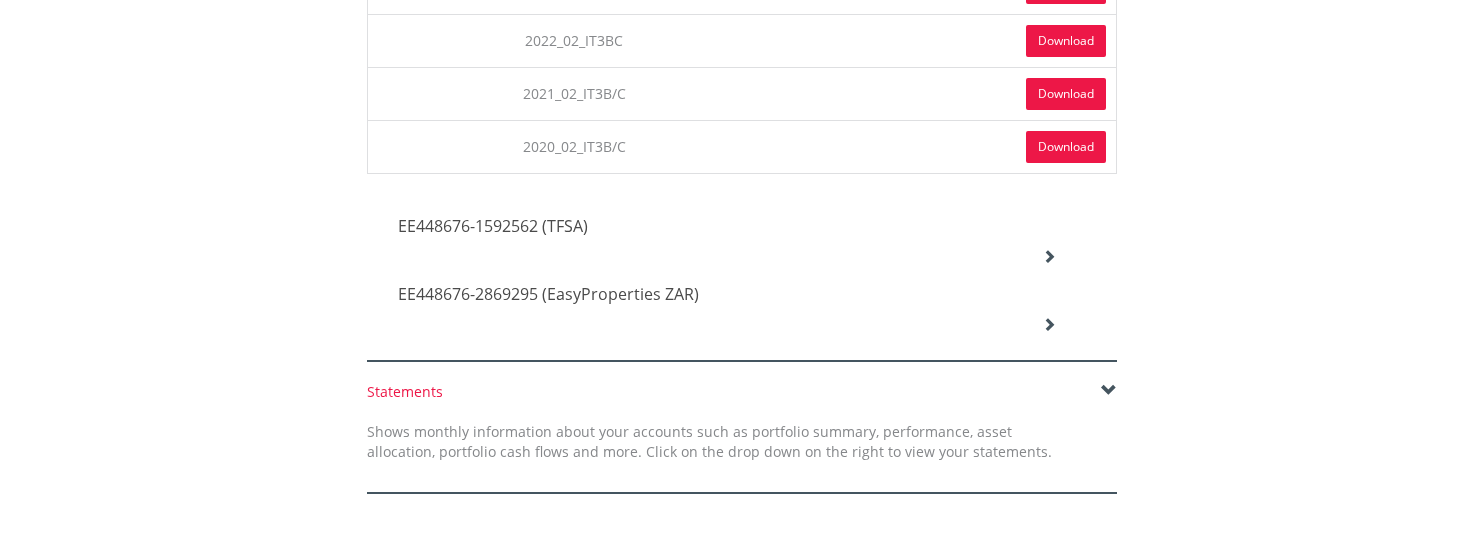 scroll, scrollTop: 1271, scrollLeft: 0, axis: vertical 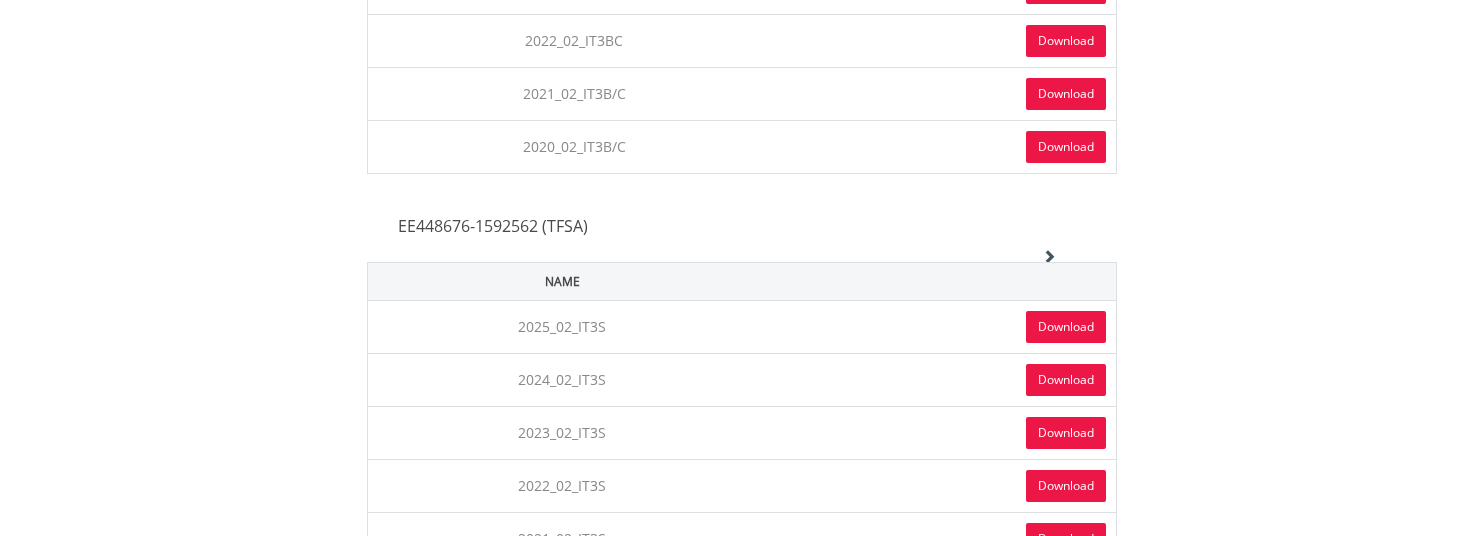 click on "Download" at bounding box center [1066, 327] 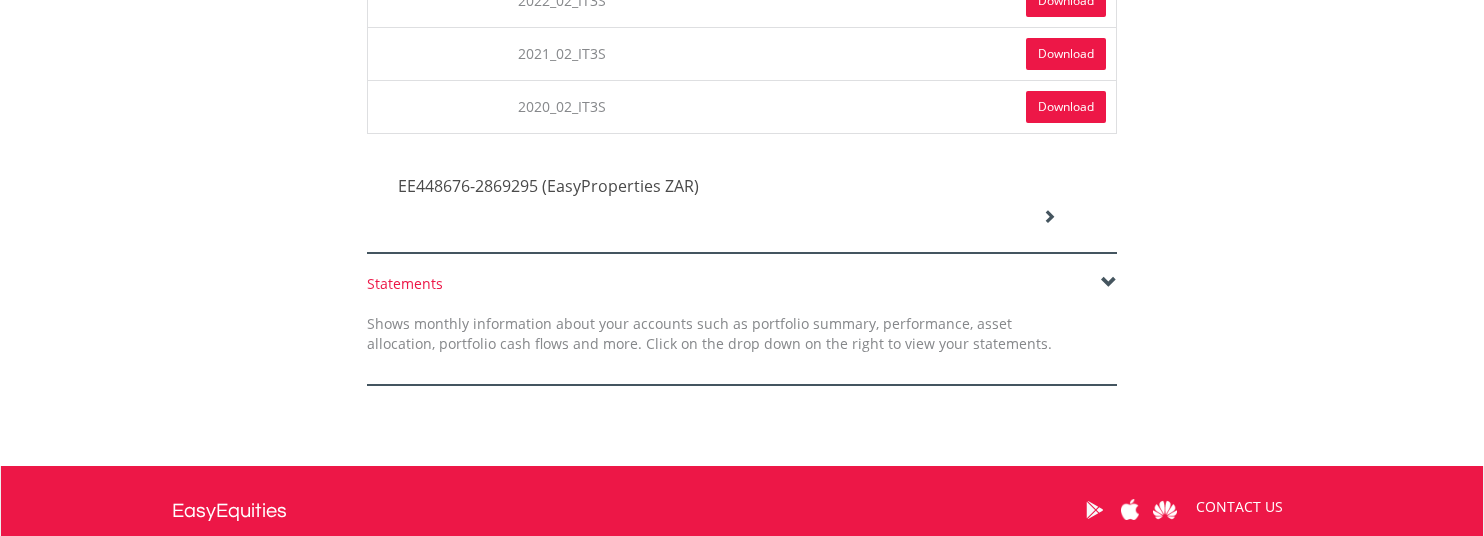 scroll, scrollTop: 1758, scrollLeft: 0, axis: vertical 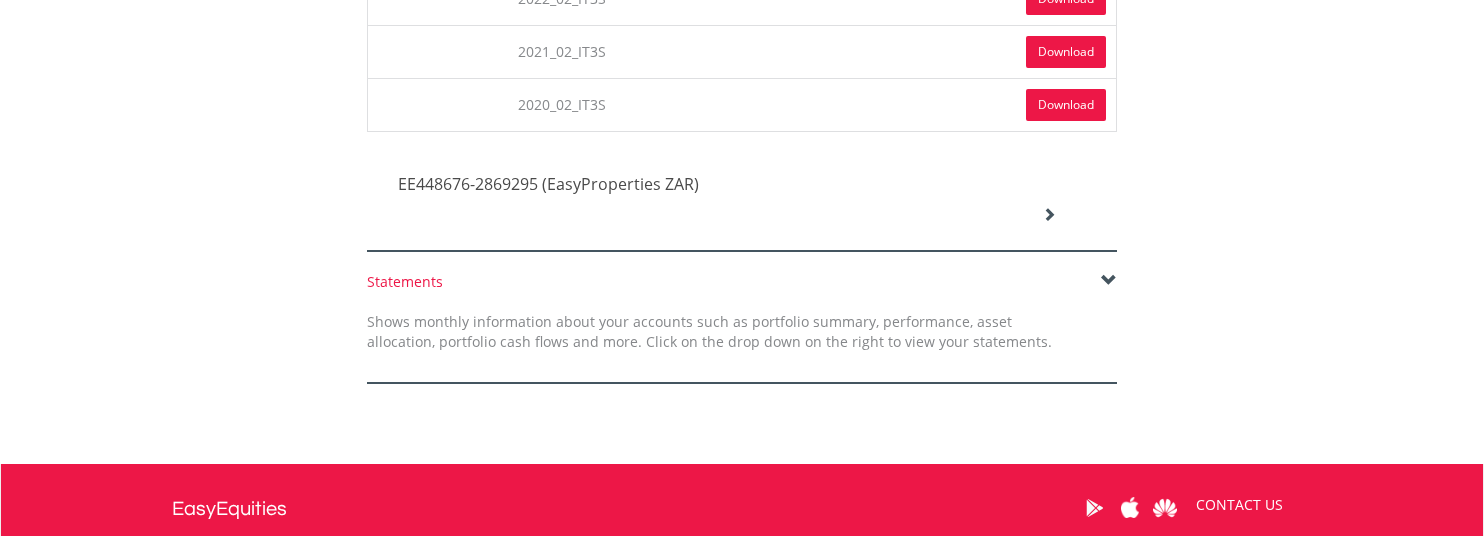 click at bounding box center (1049, 214) 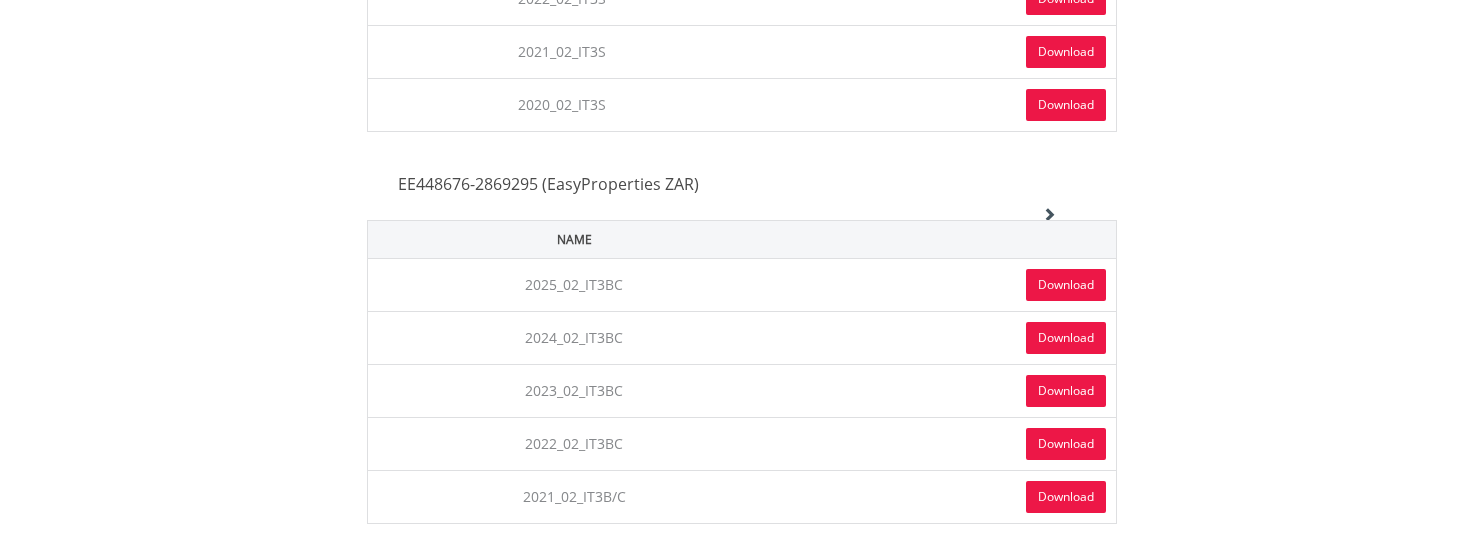 click on "Download" at bounding box center [1066, 285] 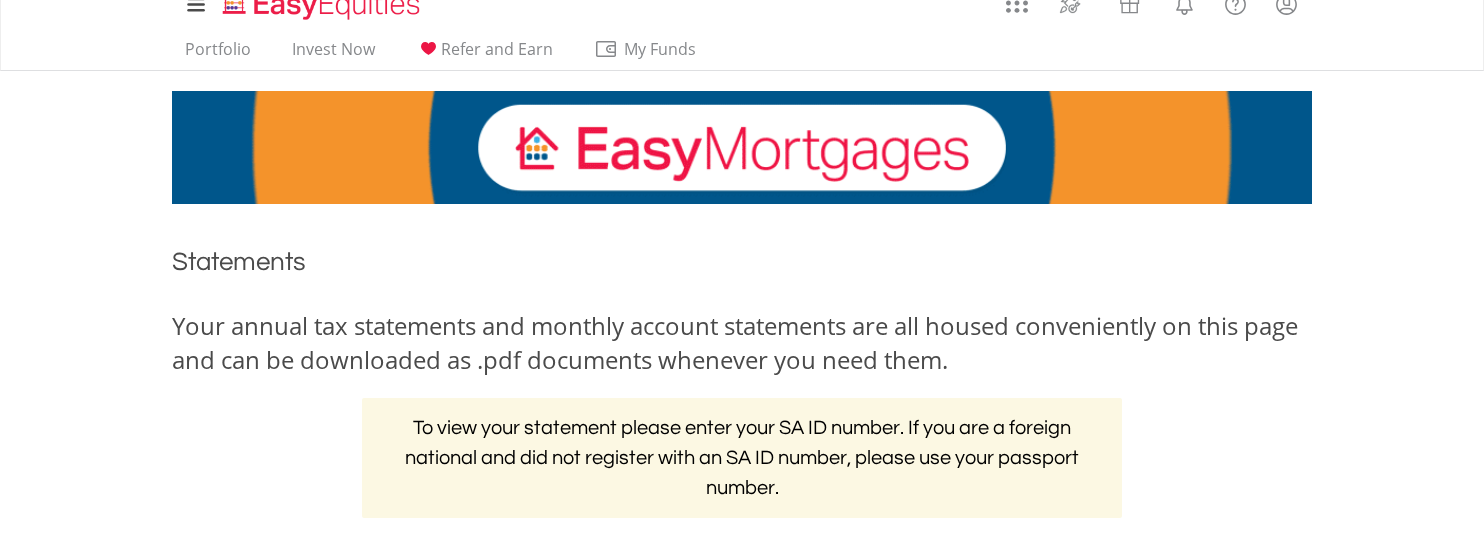 scroll, scrollTop: 0, scrollLeft: 0, axis: both 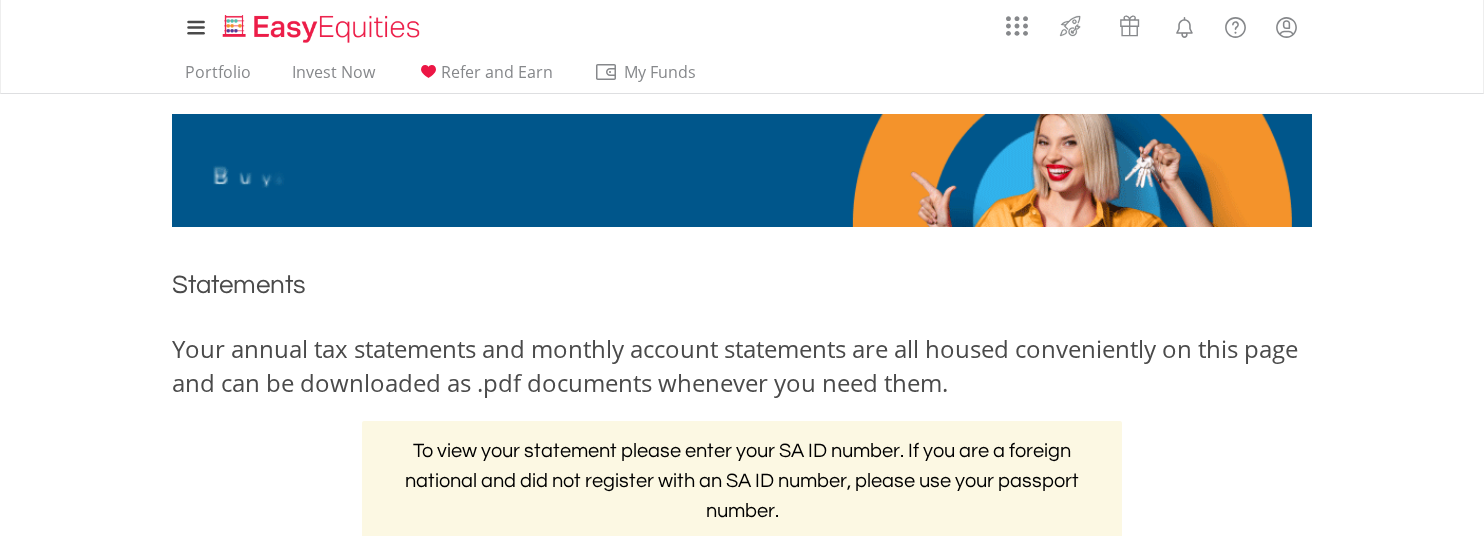 click on "Your annual tax statements and monthly account statements are all housed conveniently on this page and can be downloaded as .pdf documents whenever you need them.
To view your statement please enter your SA ID number.  If you are a foreign national and did not register with an SA ID number, please use your passport number." at bounding box center (742, 446) 